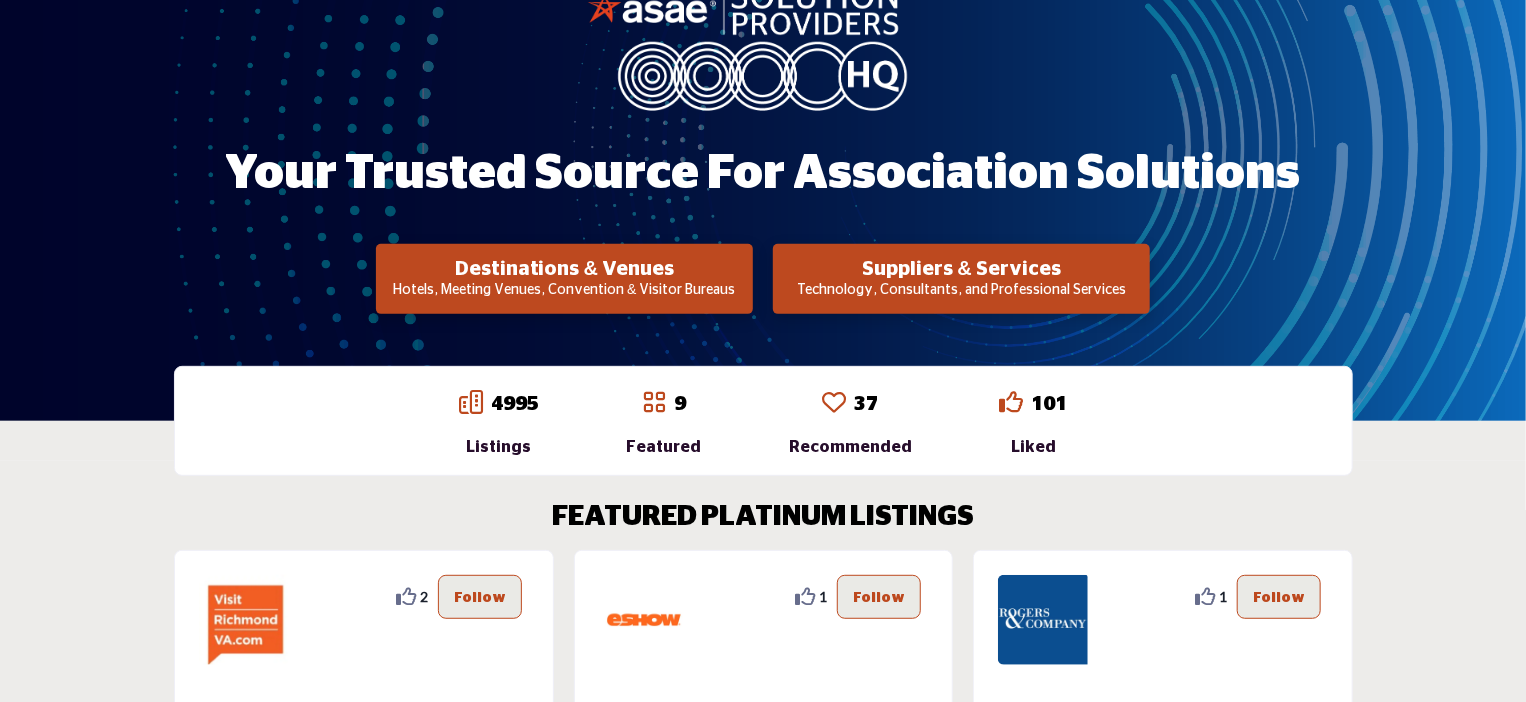 scroll, scrollTop: 256, scrollLeft: 0, axis: vertical 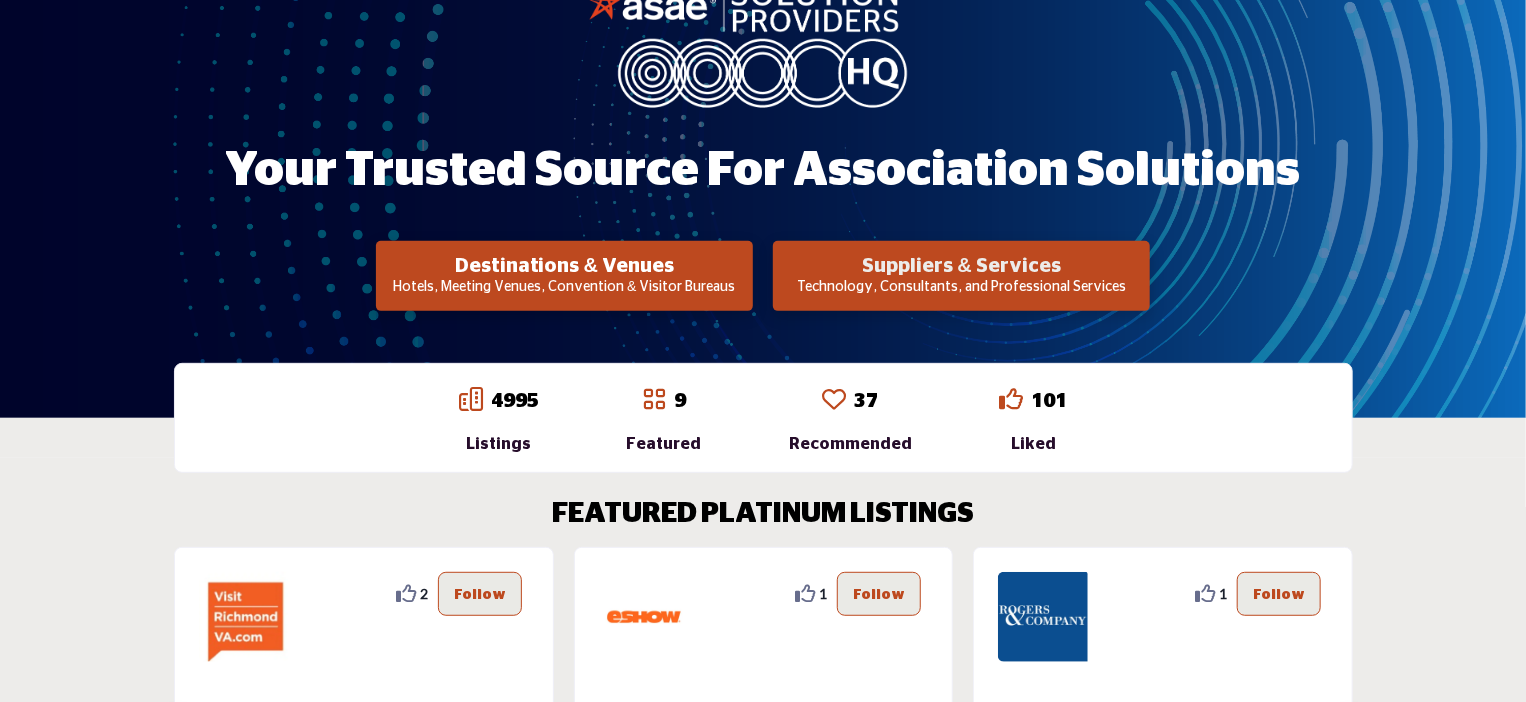 click on "Suppliers & Services" at bounding box center [564, 266] 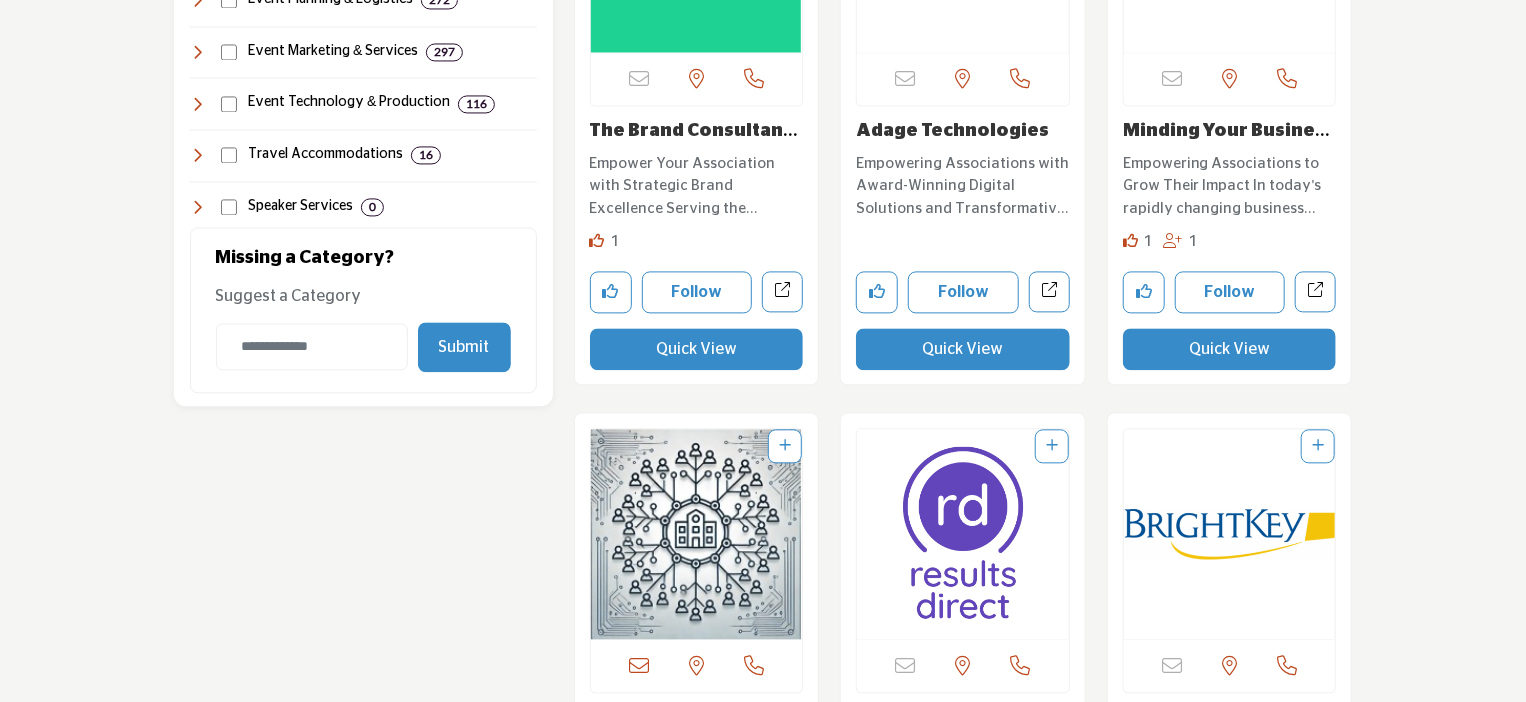 scroll, scrollTop: 0, scrollLeft: 0, axis: both 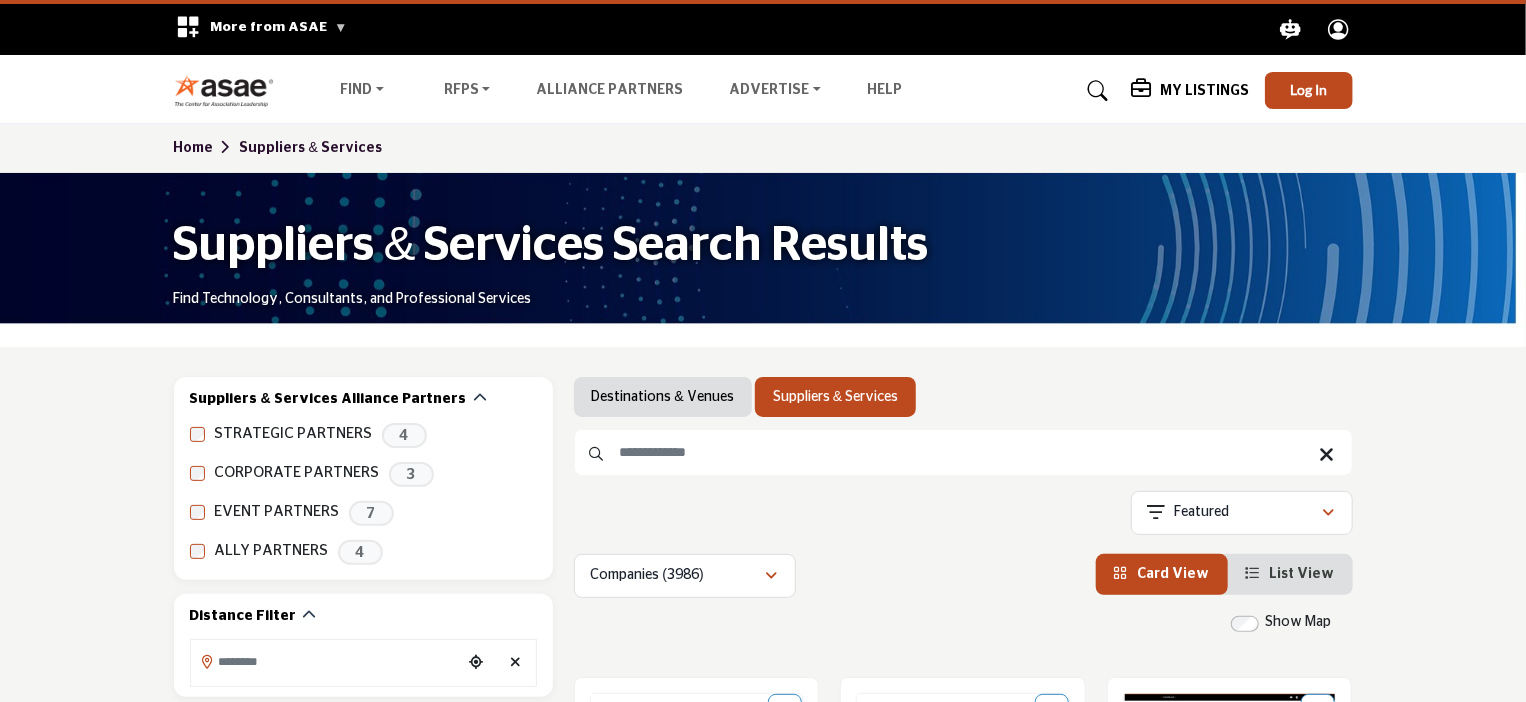 click at bounding box center [963, 452] 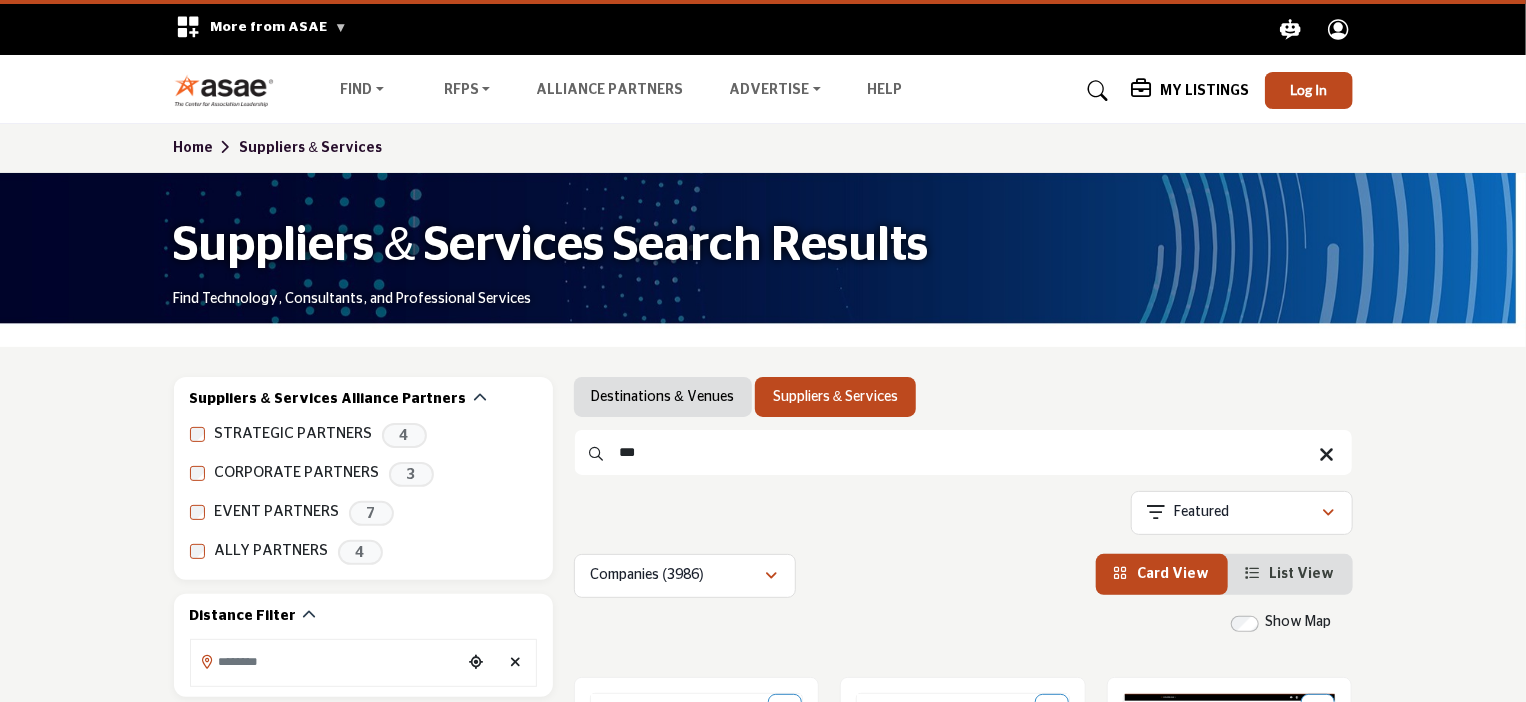 type on "***" 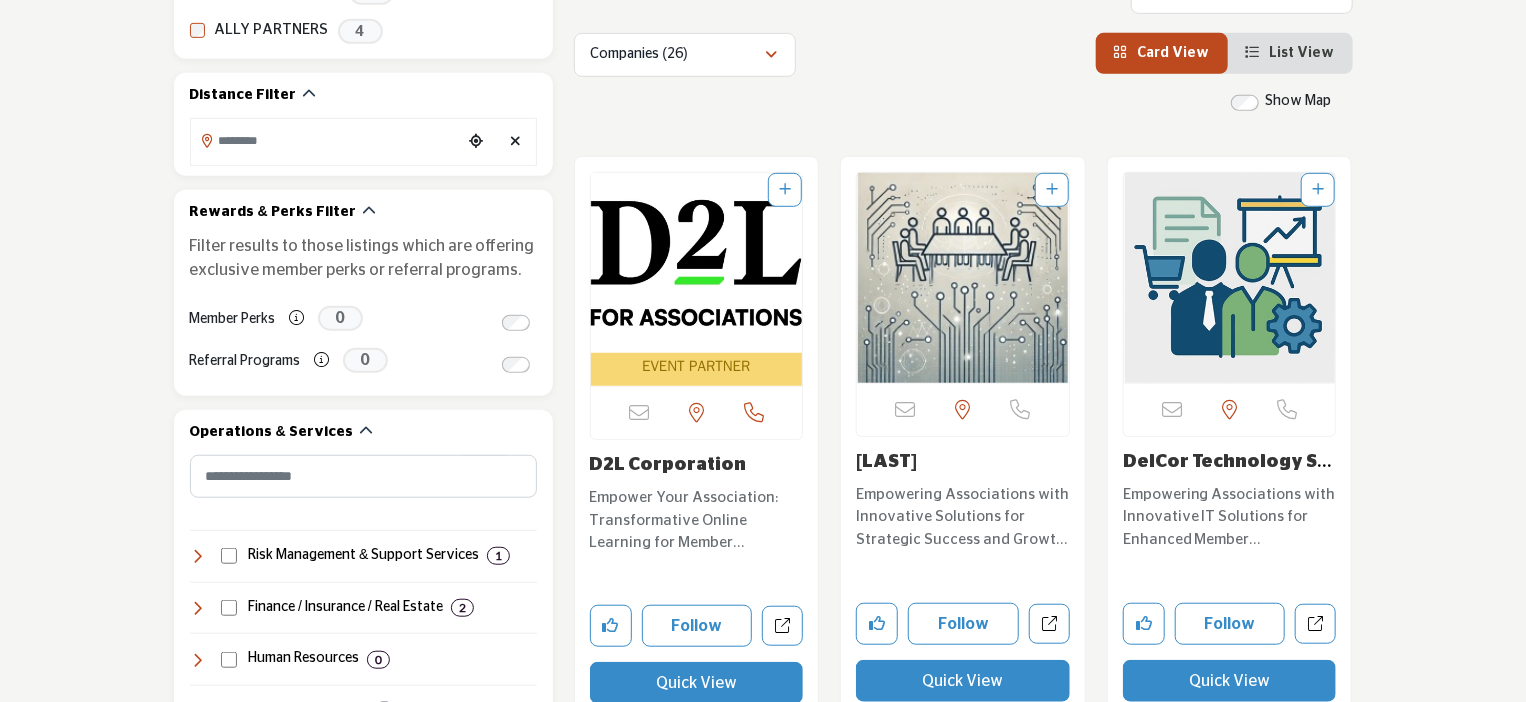 scroll, scrollTop: 581, scrollLeft: 0, axis: vertical 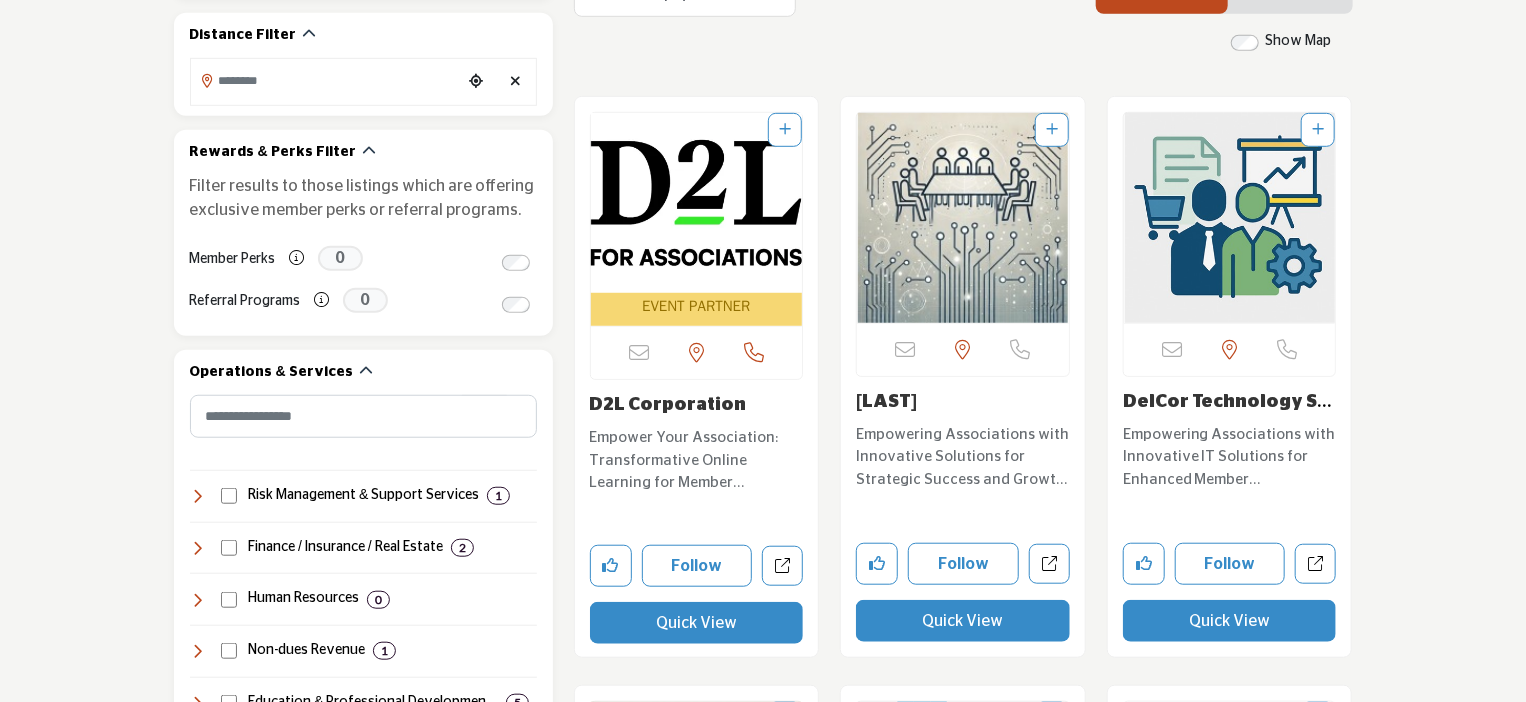 click at bounding box center (697, 203) 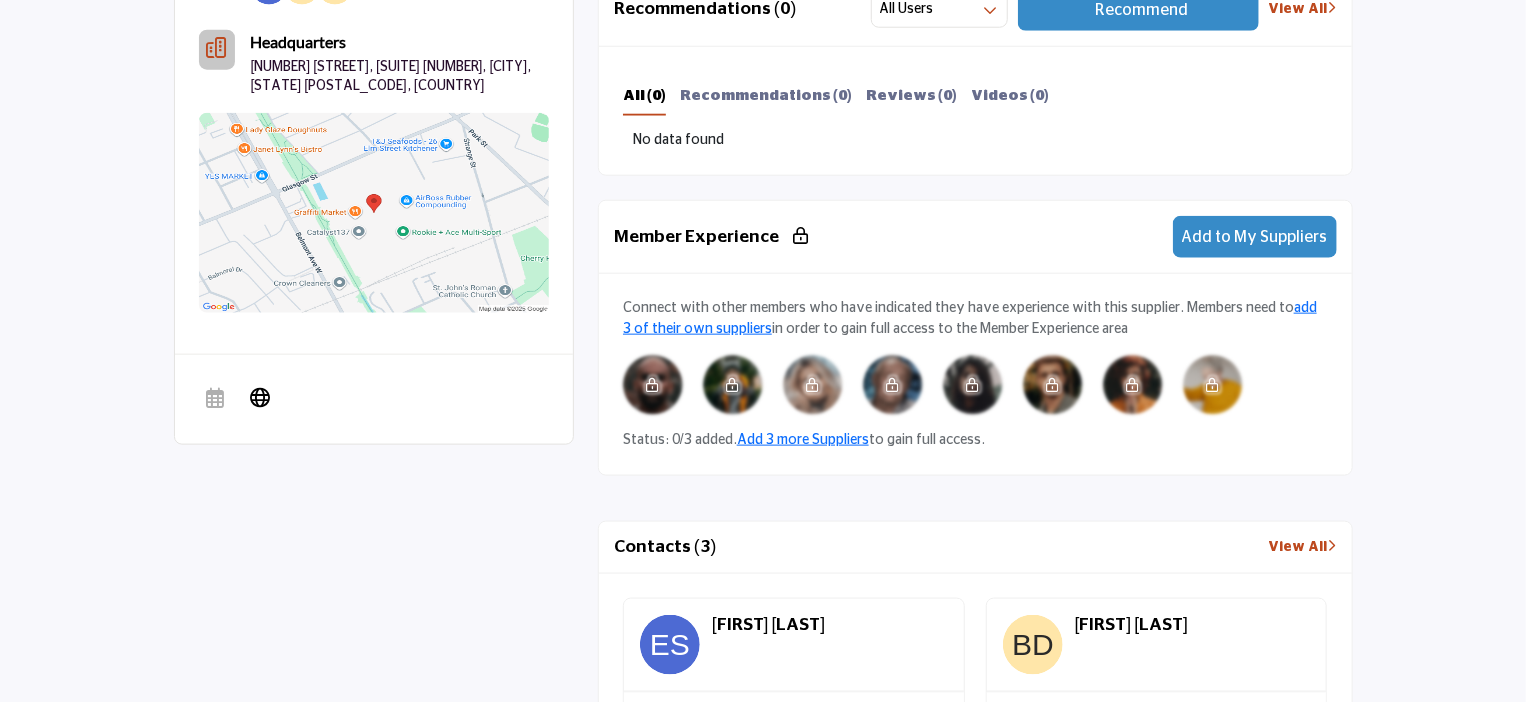 scroll, scrollTop: 1141, scrollLeft: 0, axis: vertical 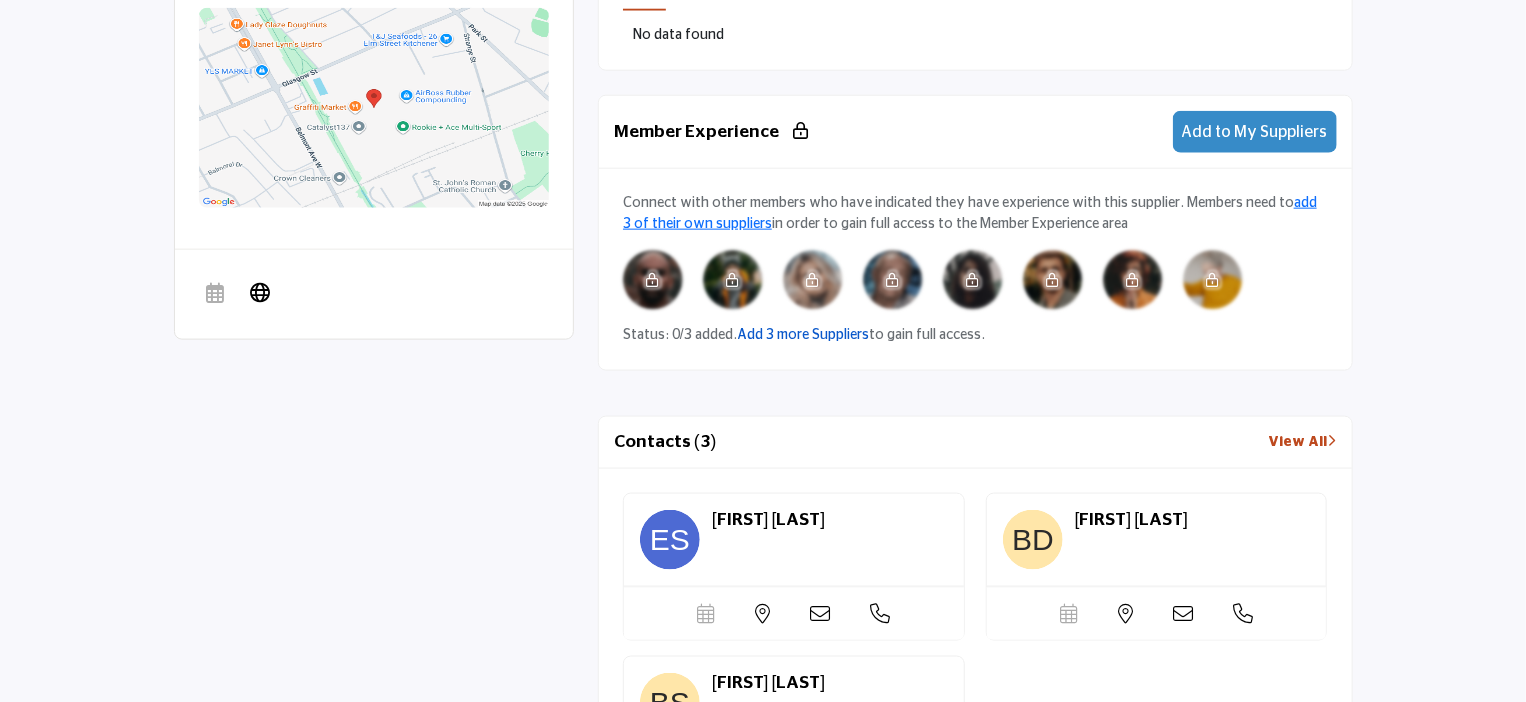 click on "Add 3 more Suppliers" at bounding box center (803, 335) 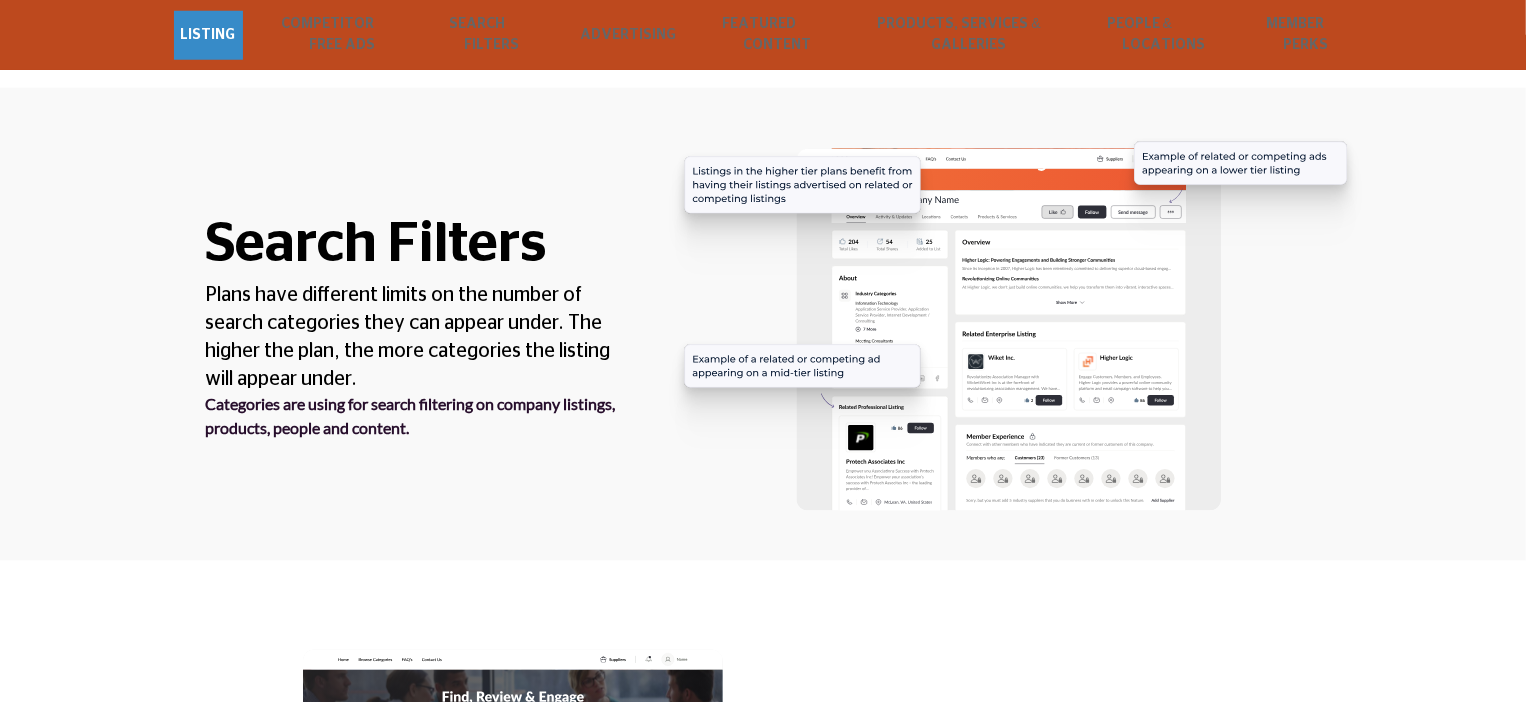 scroll, scrollTop: 0, scrollLeft: 0, axis: both 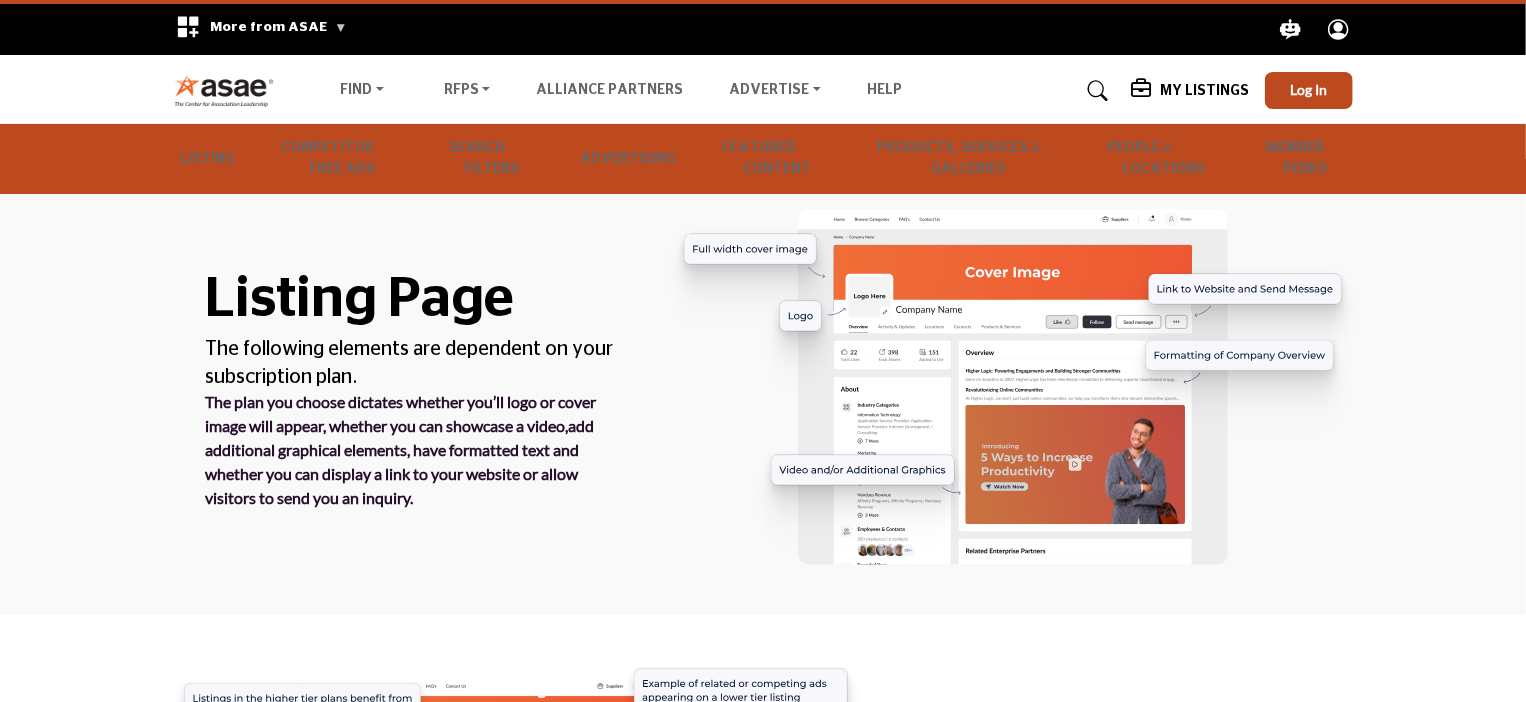 click at bounding box center (229, 90) 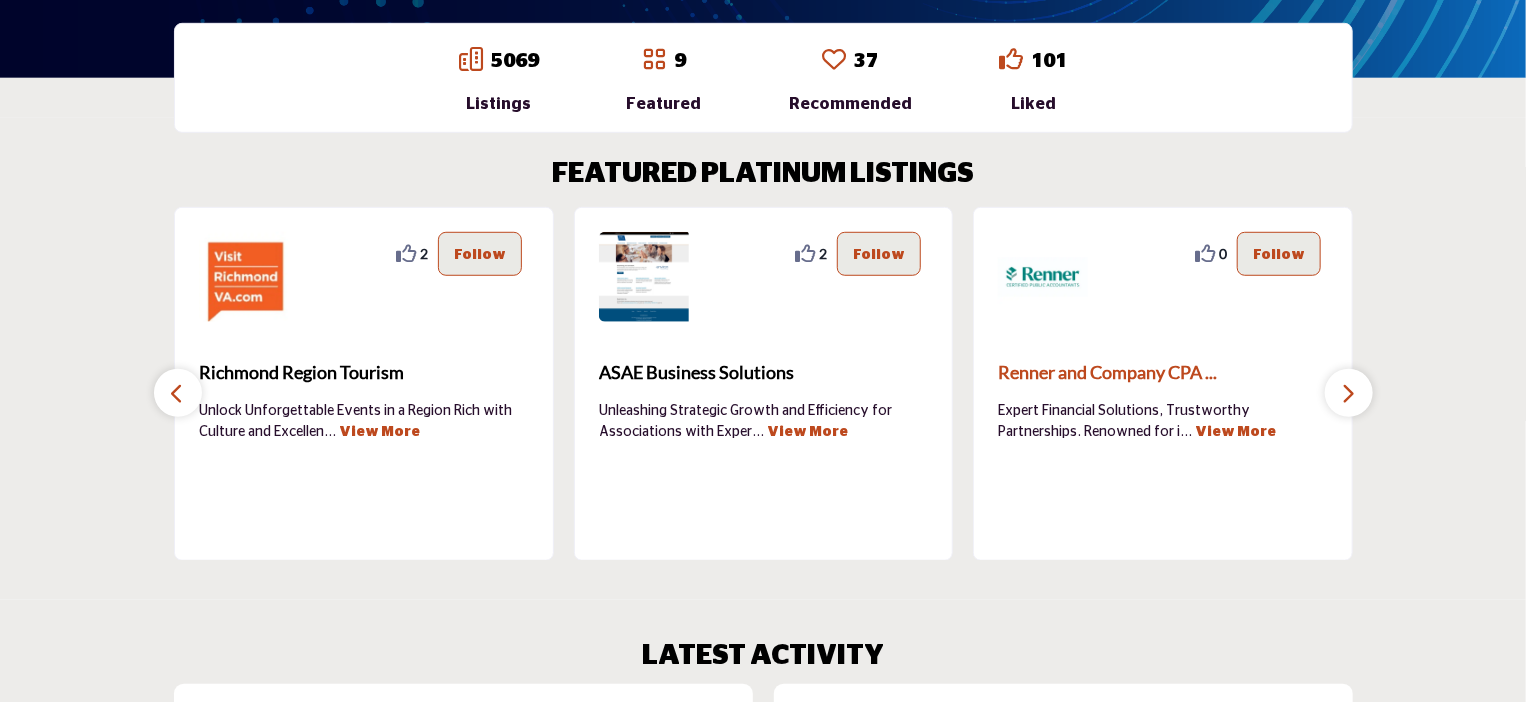 scroll, scrollTop: 616, scrollLeft: 0, axis: vertical 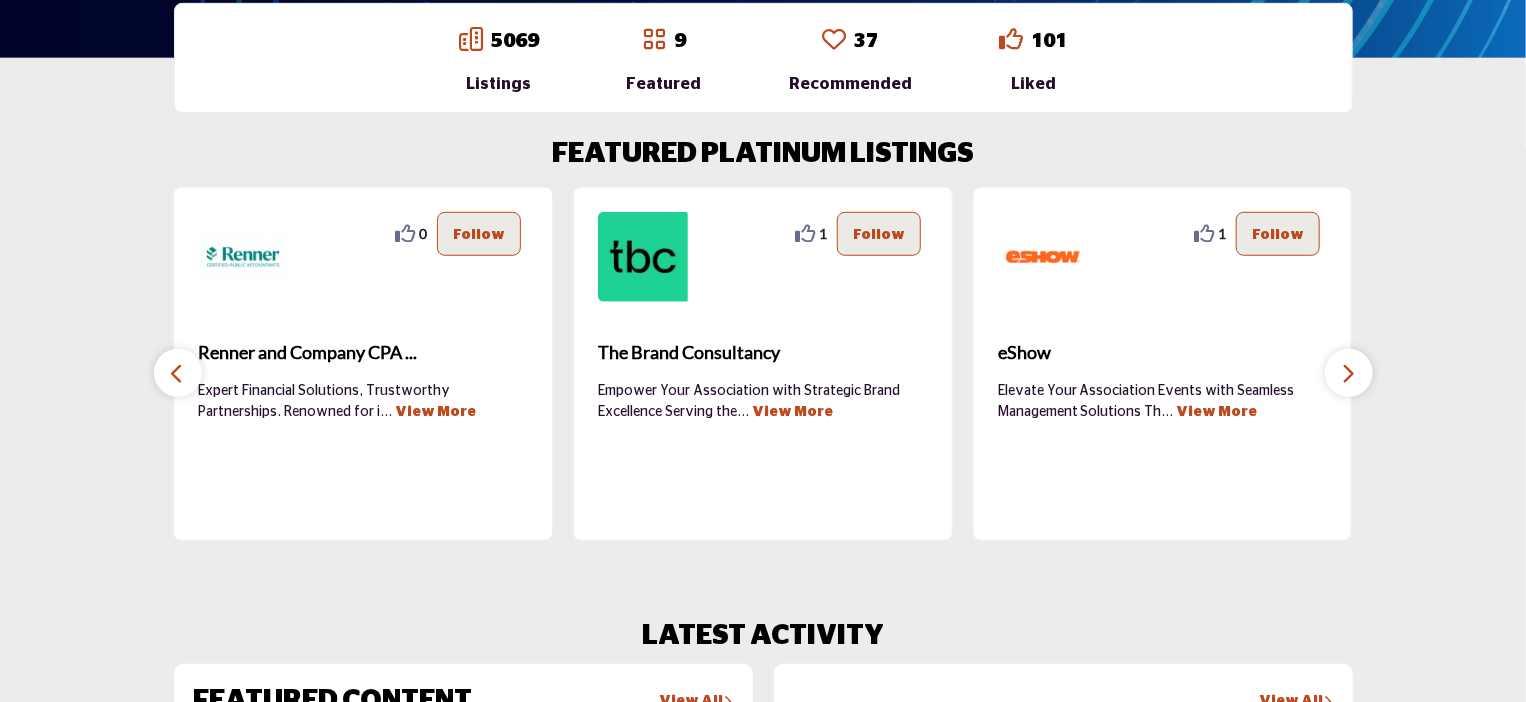 click at bounding box center (178, 373) 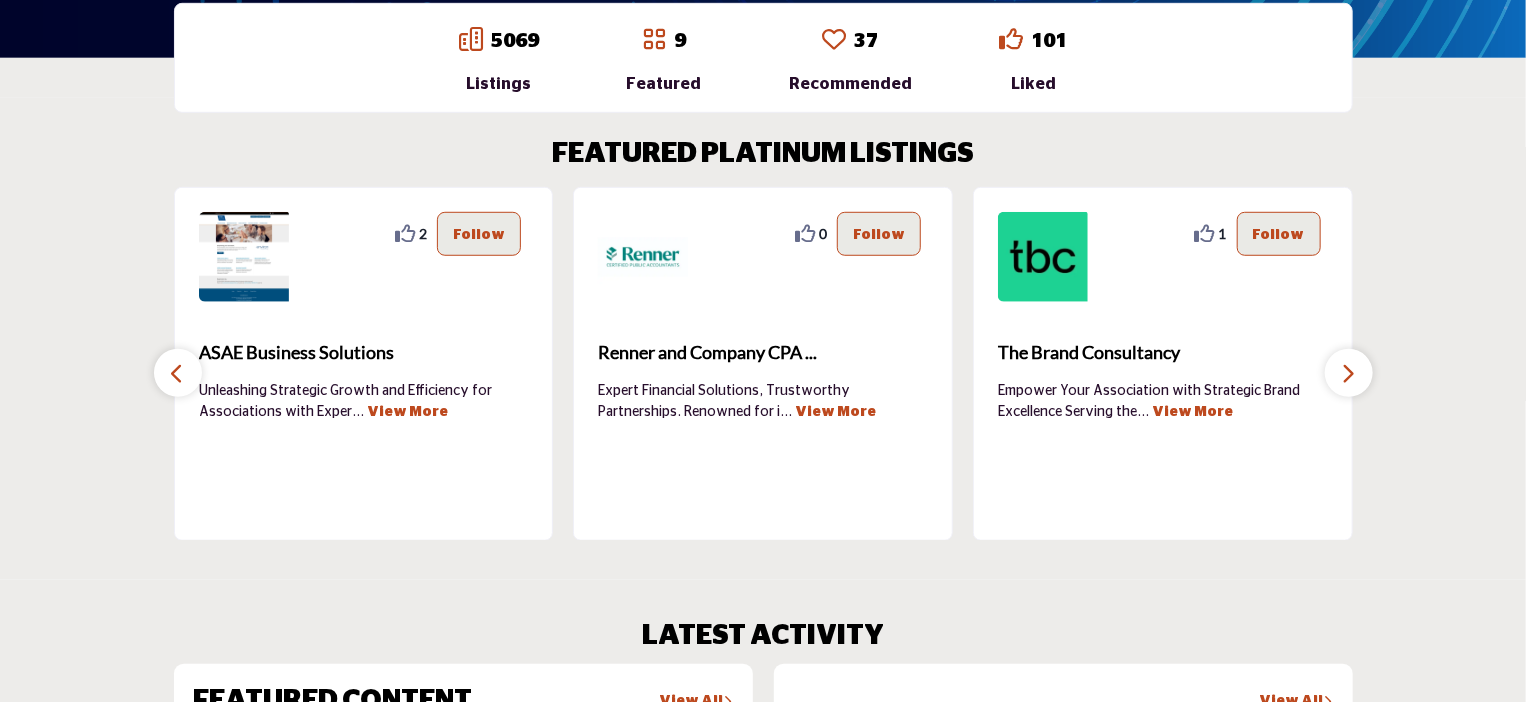 click at bounding box center [178, 373] 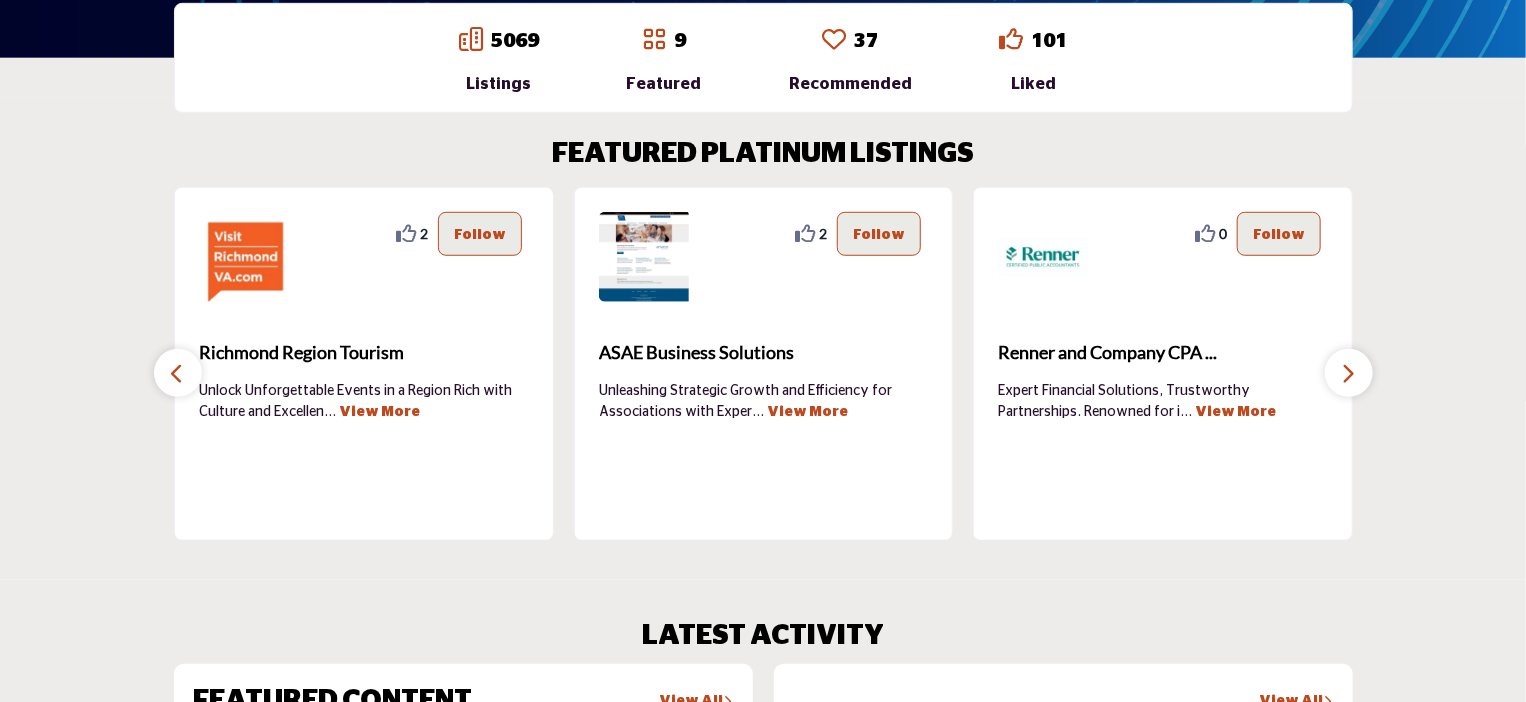 click at bounding box center (178, 373) 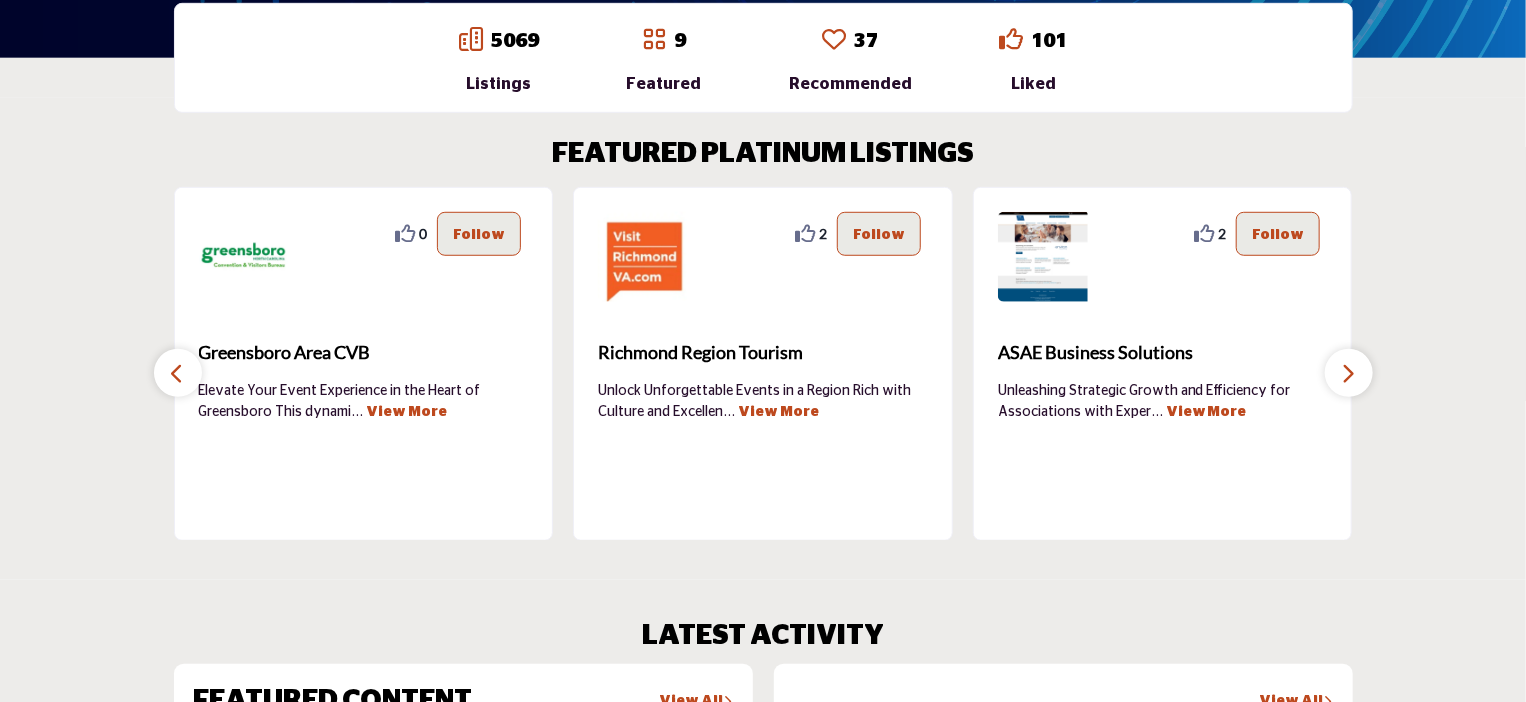 click at bounding box center [178, 373] 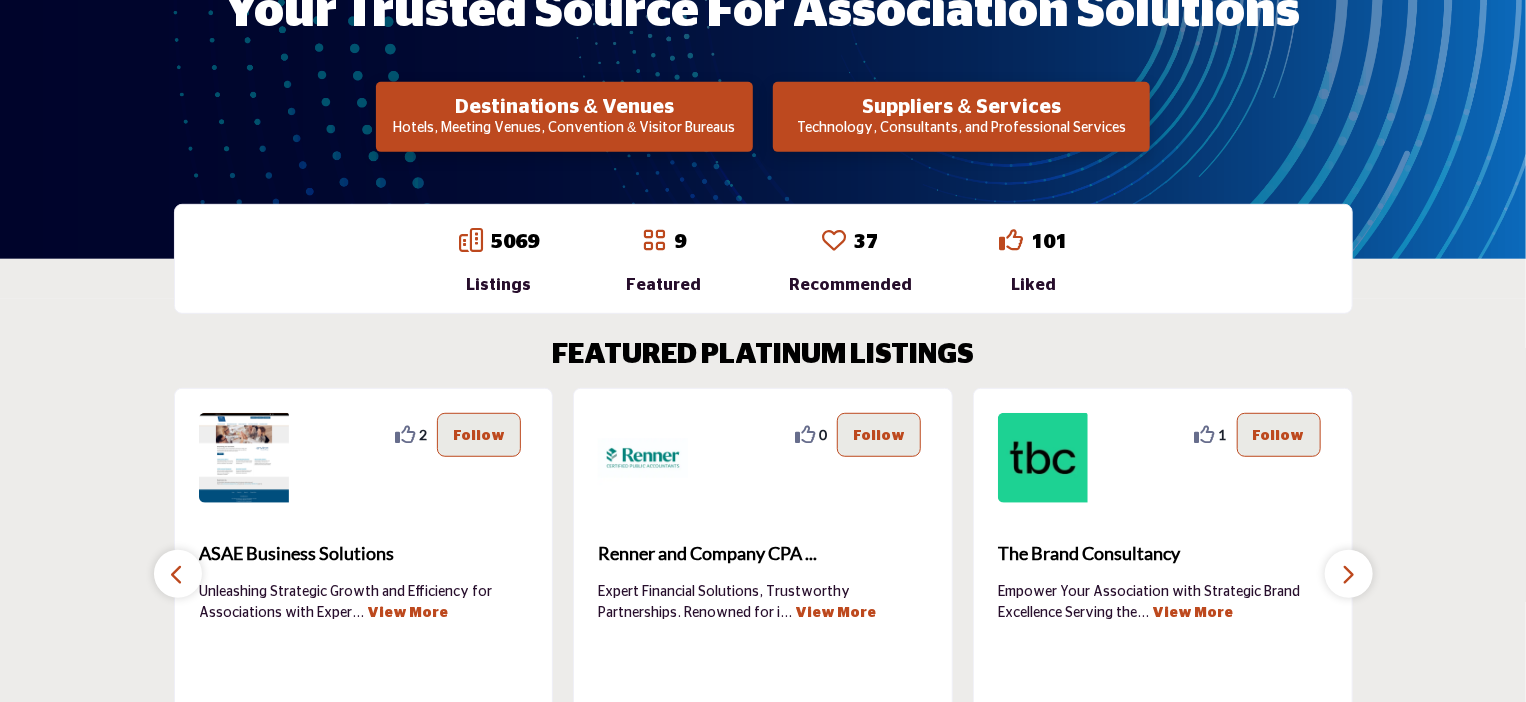 scroll, scrollTop: 614, scrollLeft: 0, axis: vertical 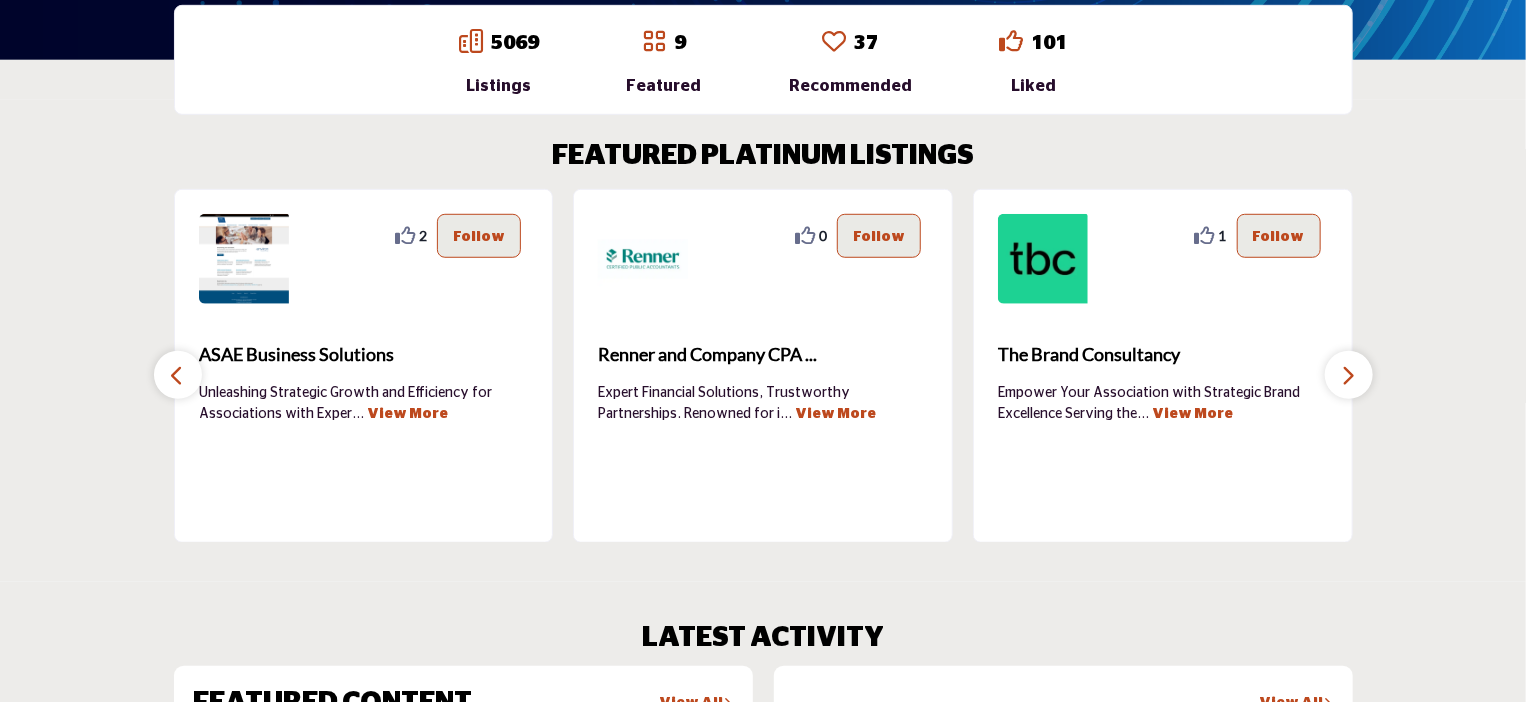 click at bounding box center [1349, 375] 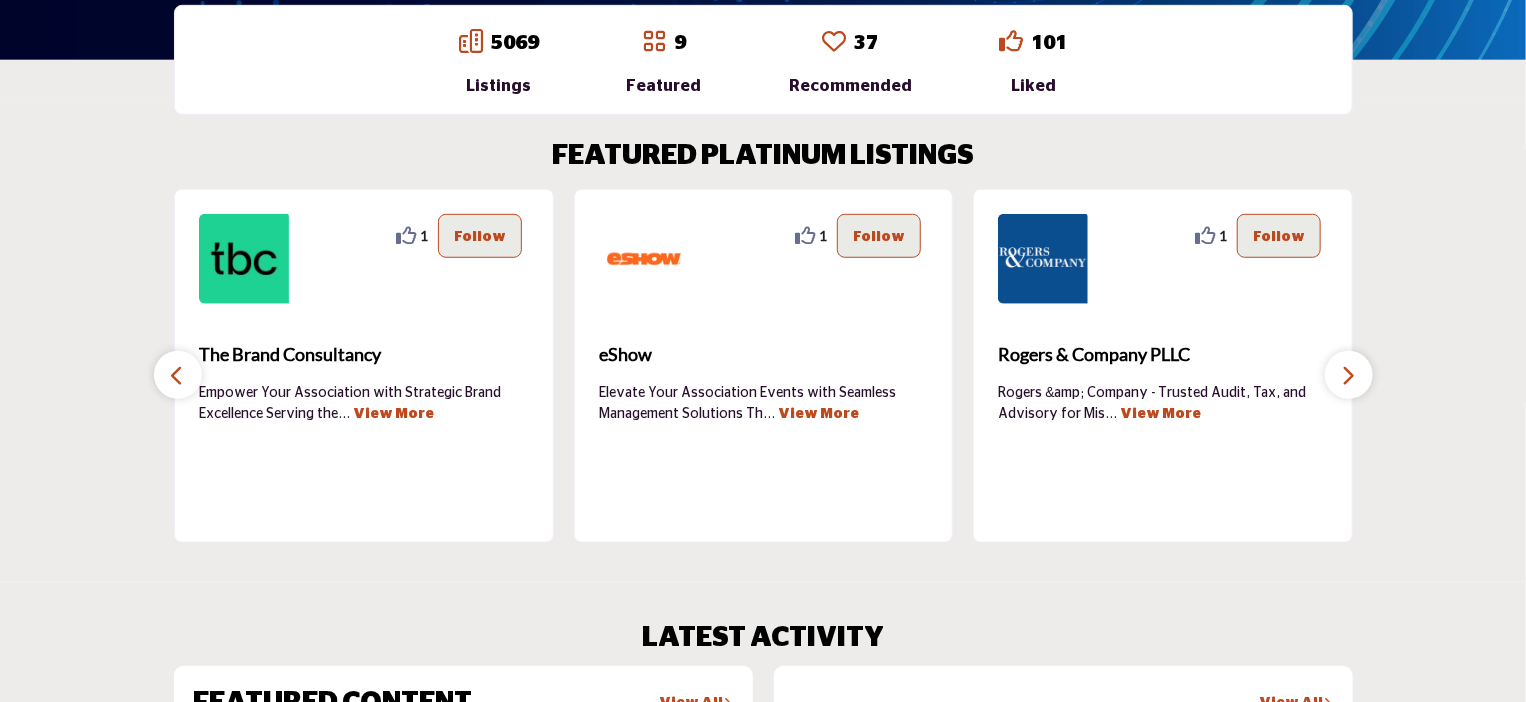 click at bounding box center [1349, 375] 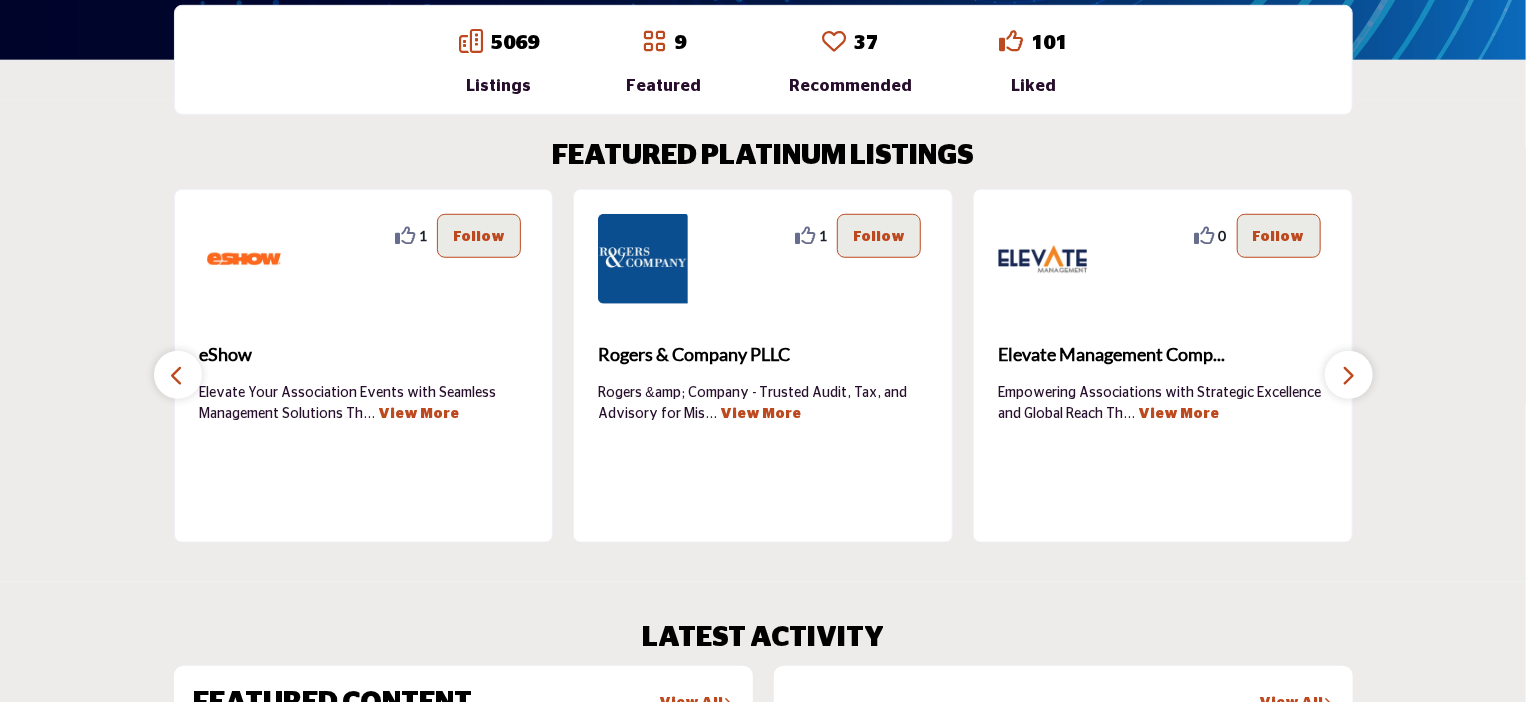 click at bounding box center (1349, 375) 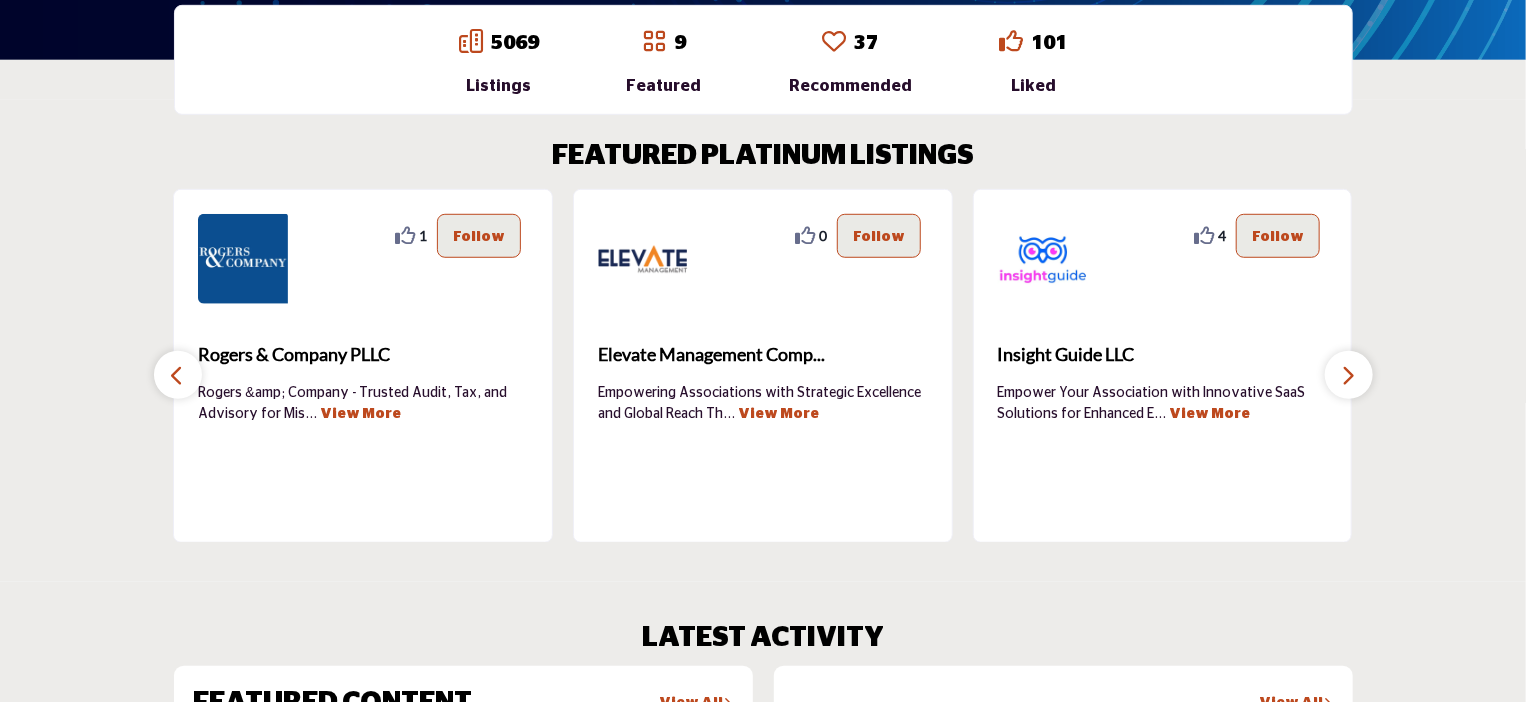click at bounding box center [1349, 375] 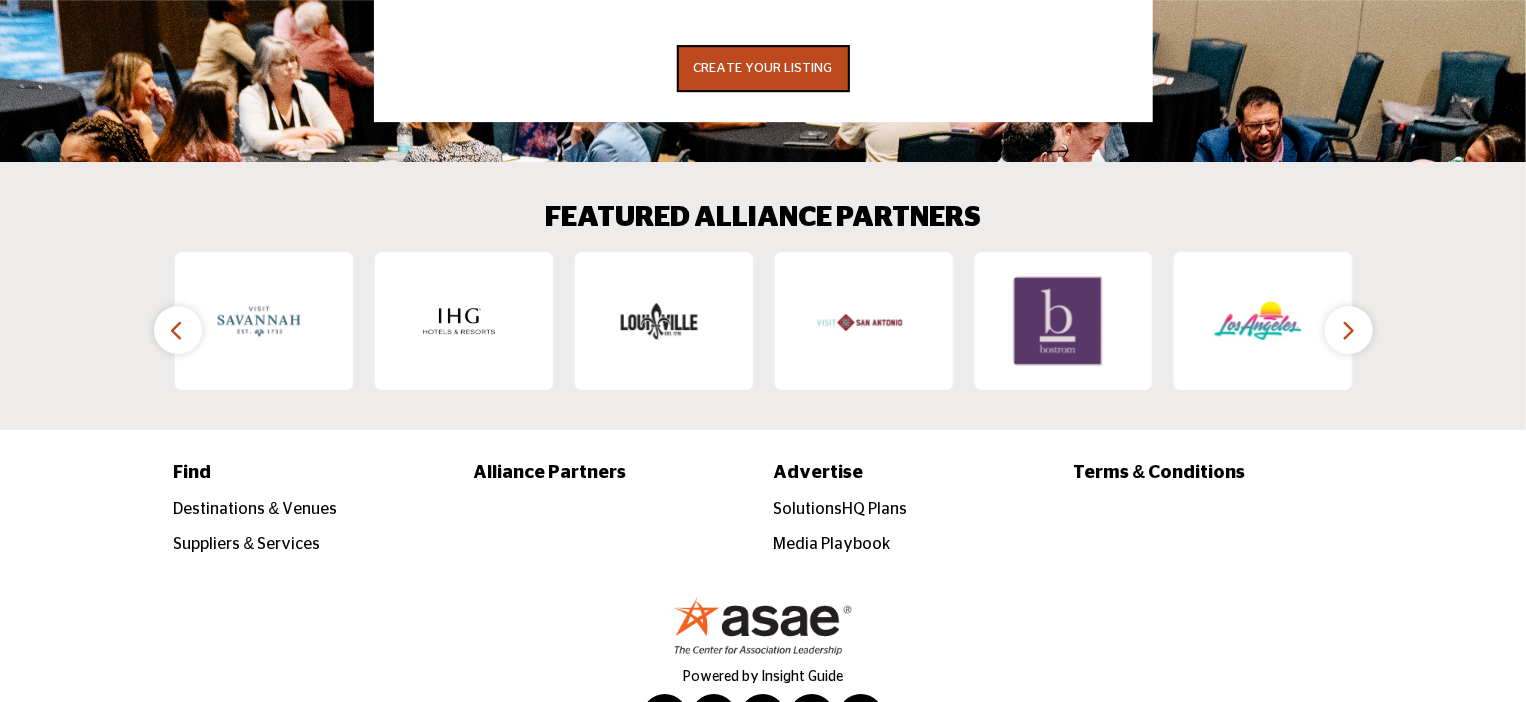 scroll, scrollTop: 3210, scrollLeft: 0, axis: vertical 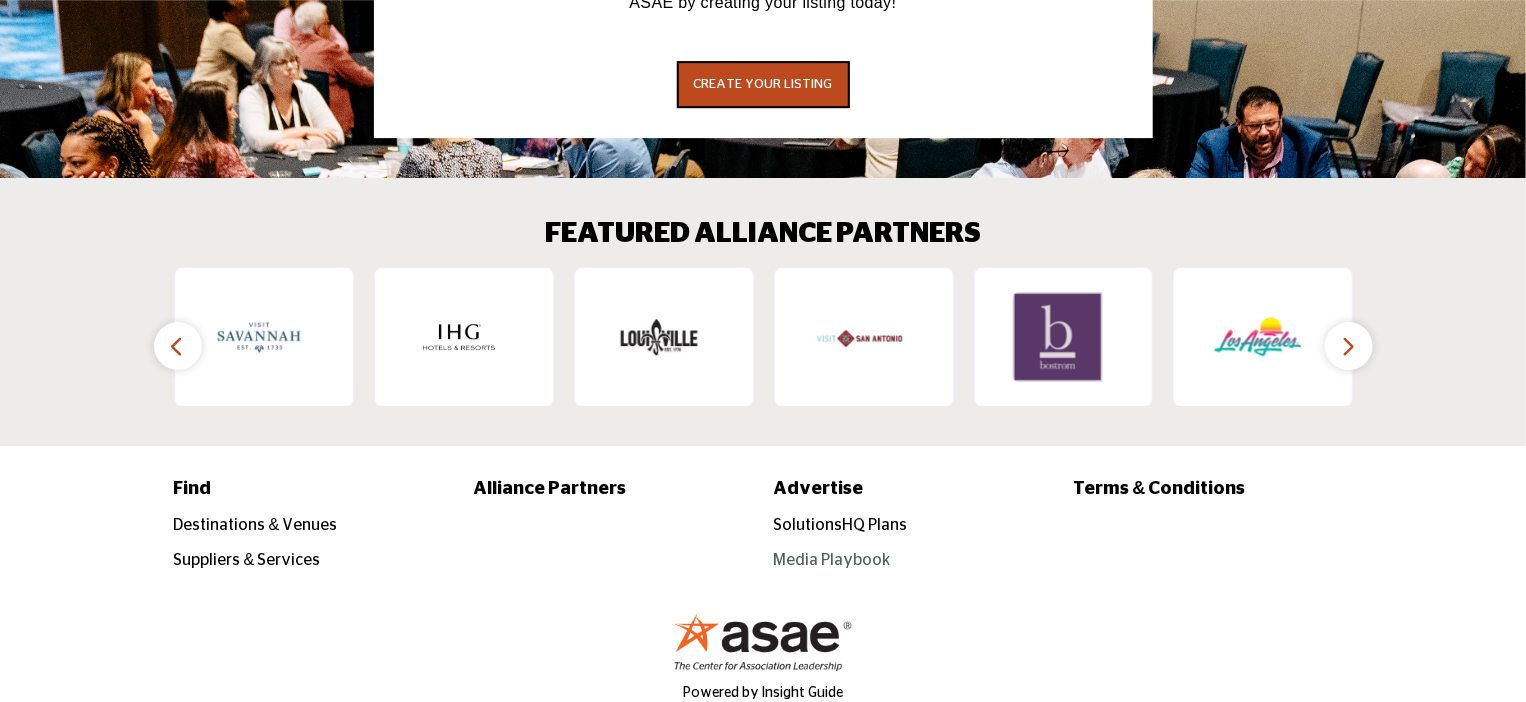 click on "Media Playbook" at bounding box center (832, 560) 